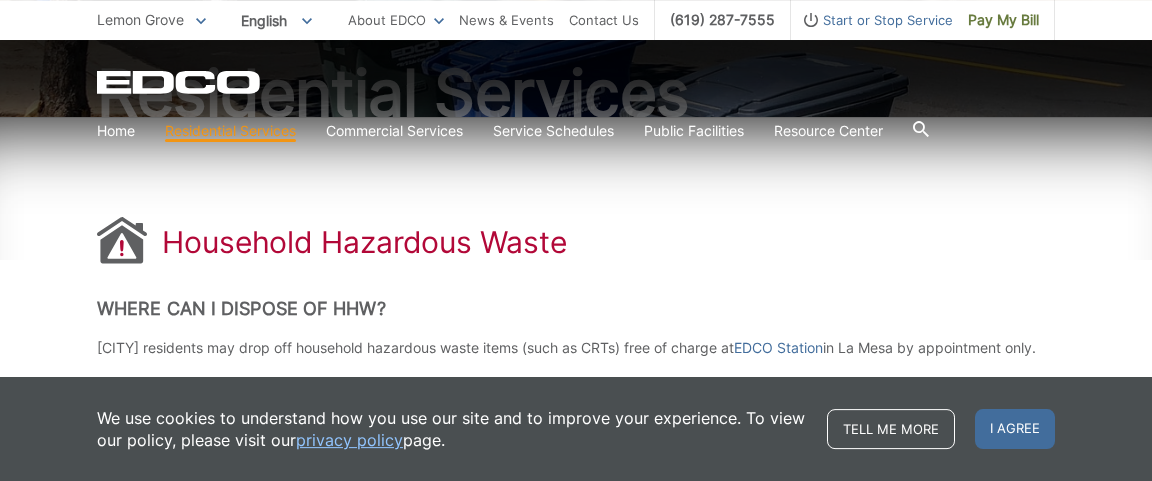 scroll, scrollTop: 324, scrollLeft: 0, axis: vertical 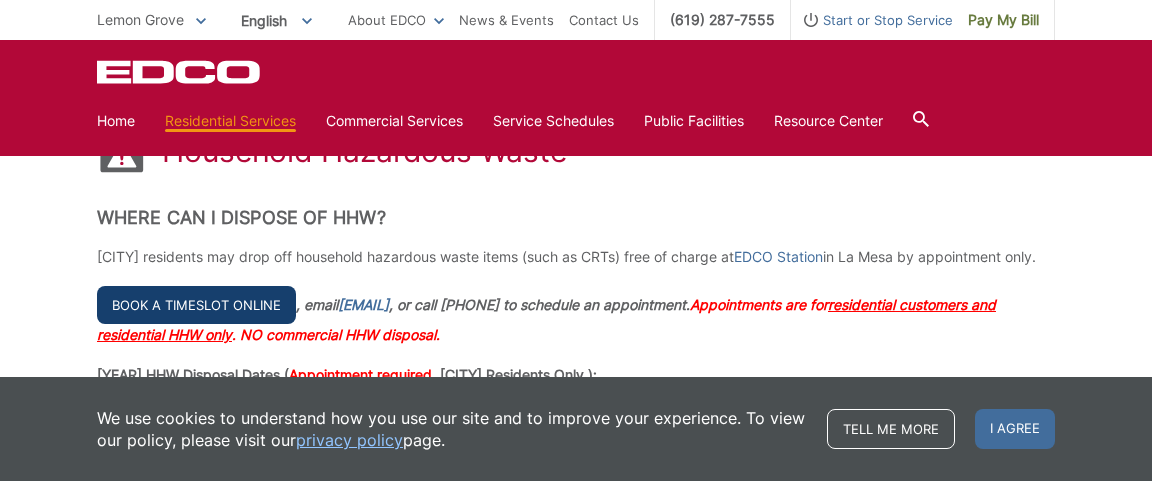 click on "Book a timeslot online" at bounding box center [196, 305] 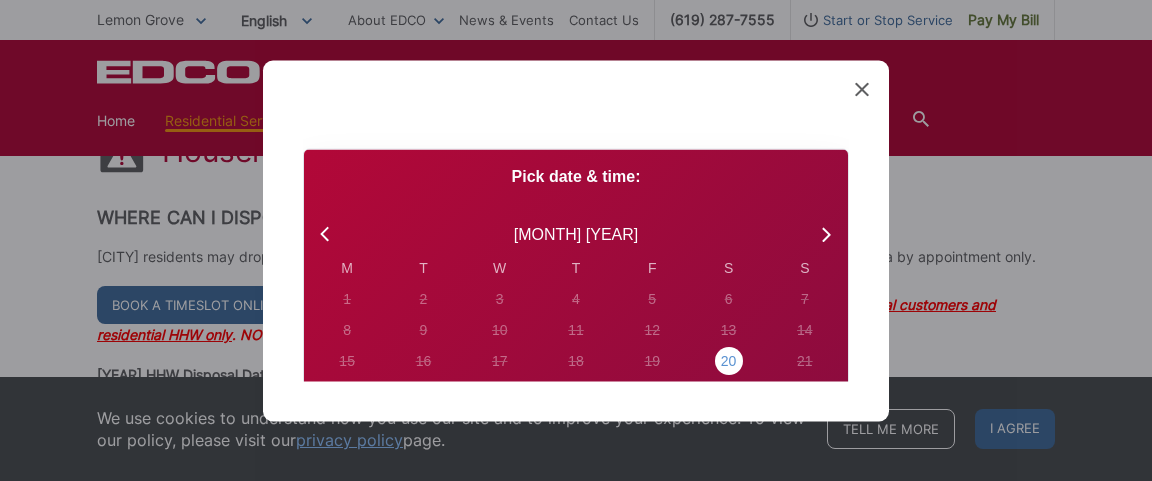 click on "[NUMBER]" at bounding box center [347, 298] 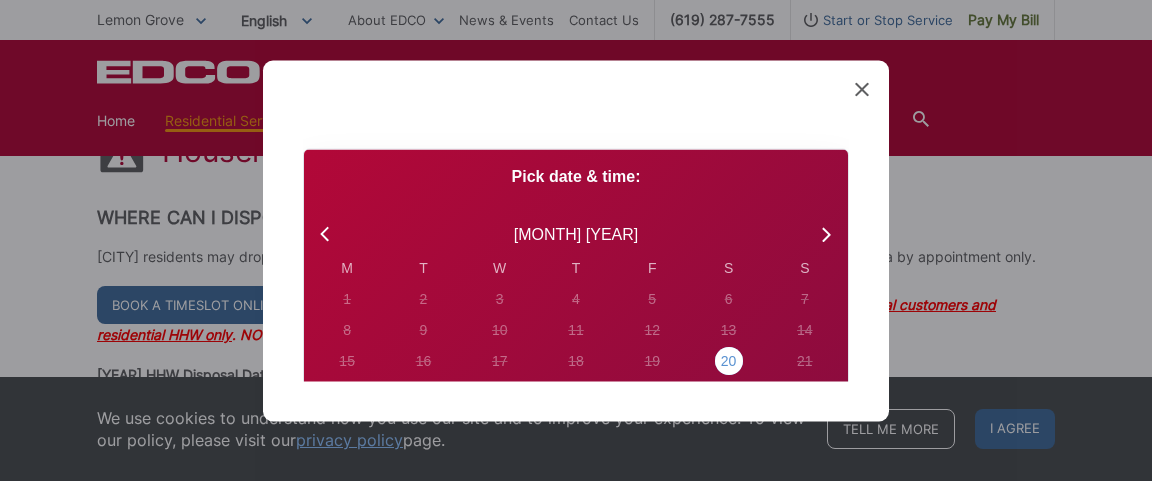 radio on "true" 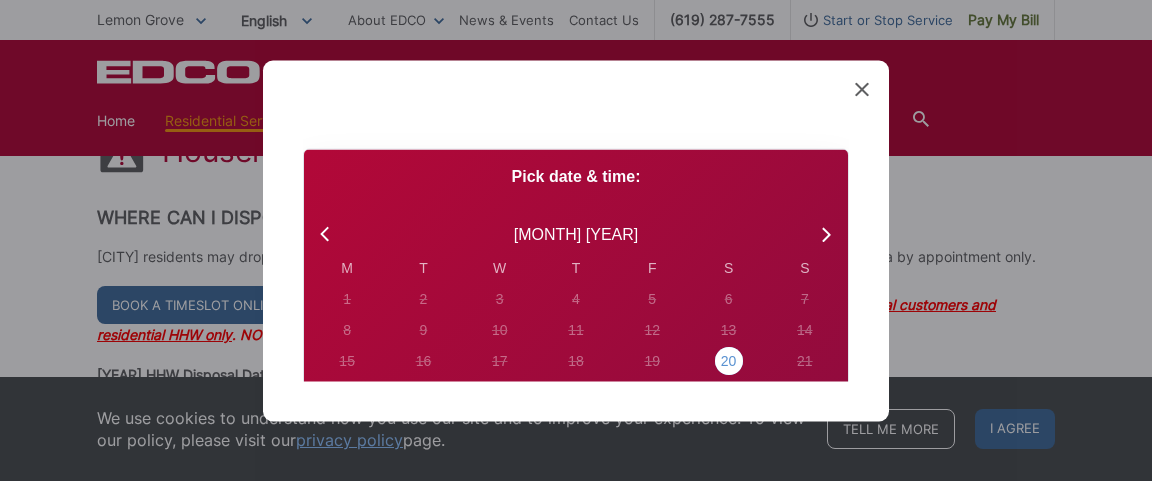 click on "[NUMBER]" at bounding box center (347, 298) 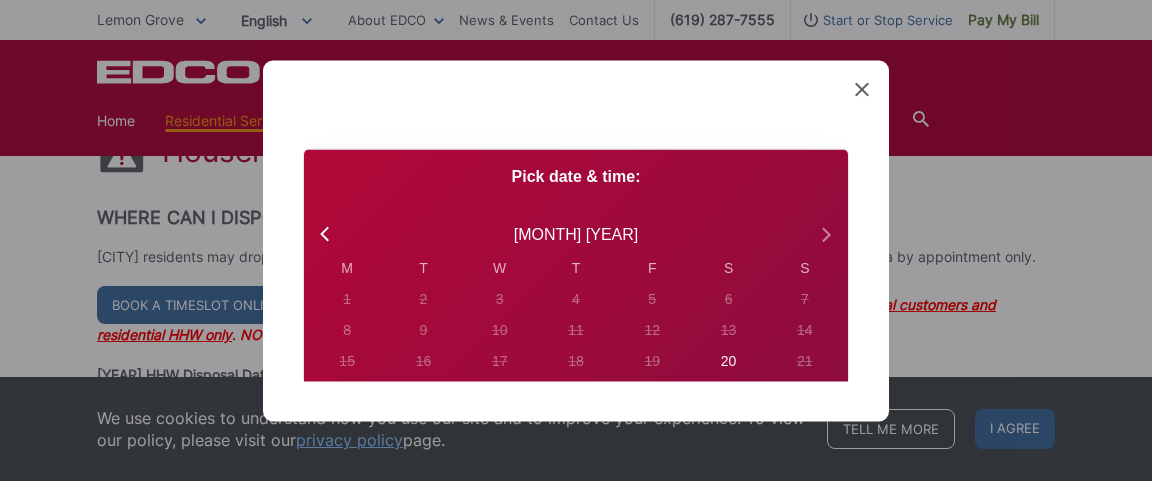 click 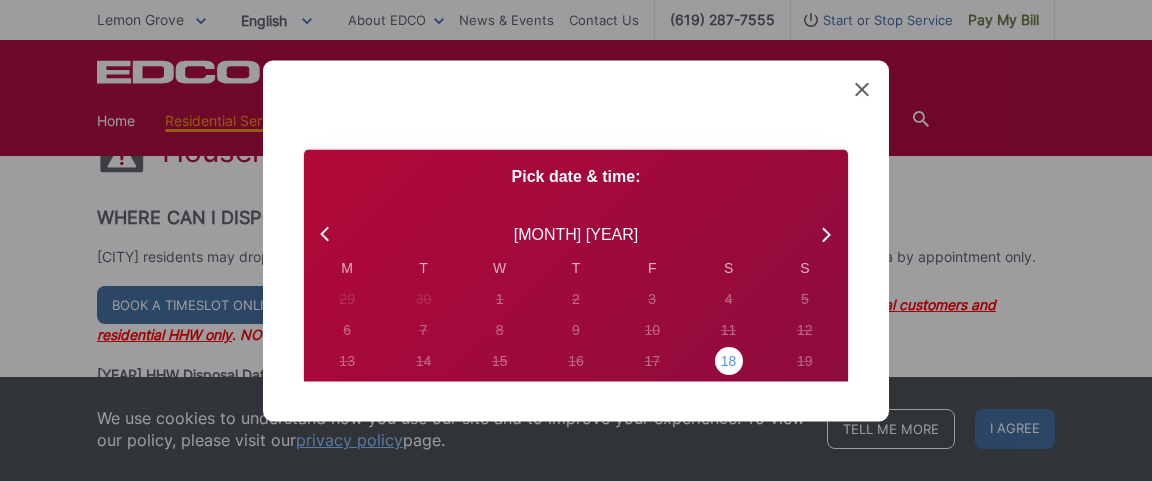 click on "[NUMBER]" at bounding box center [347, 298] 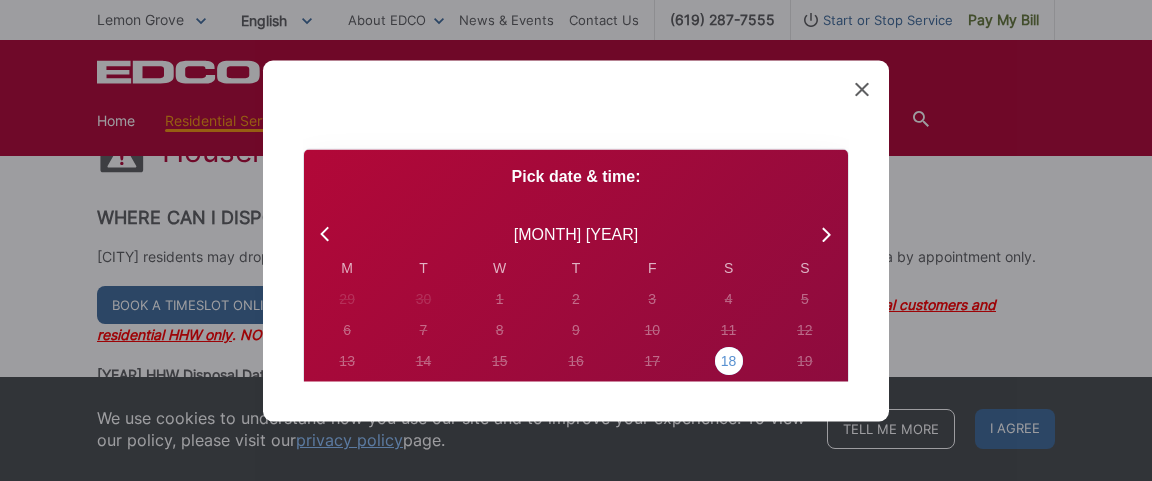 radio on "true" 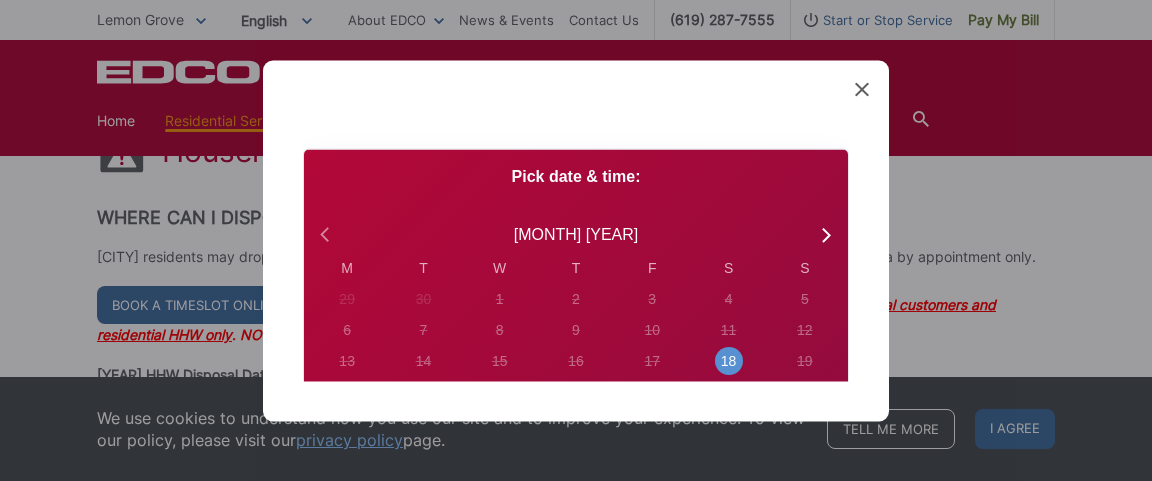 click 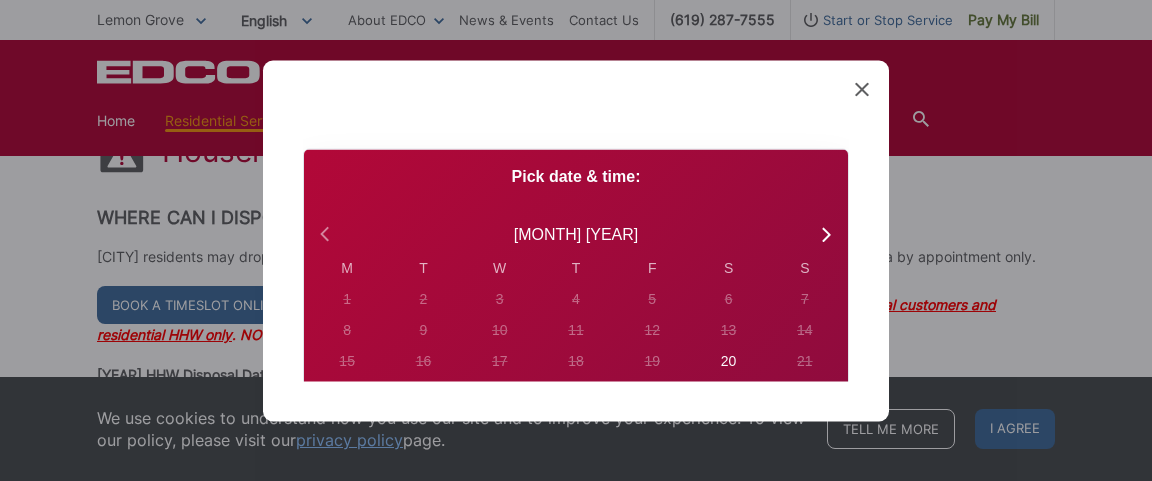 click 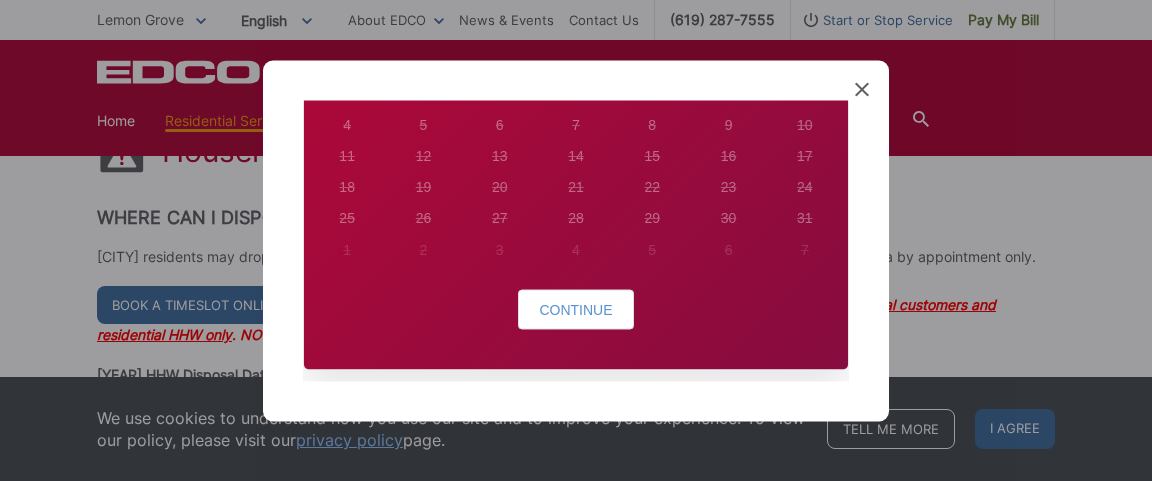 scroll, scrollTop: 234, scrollLeft: 0, axis: vertical 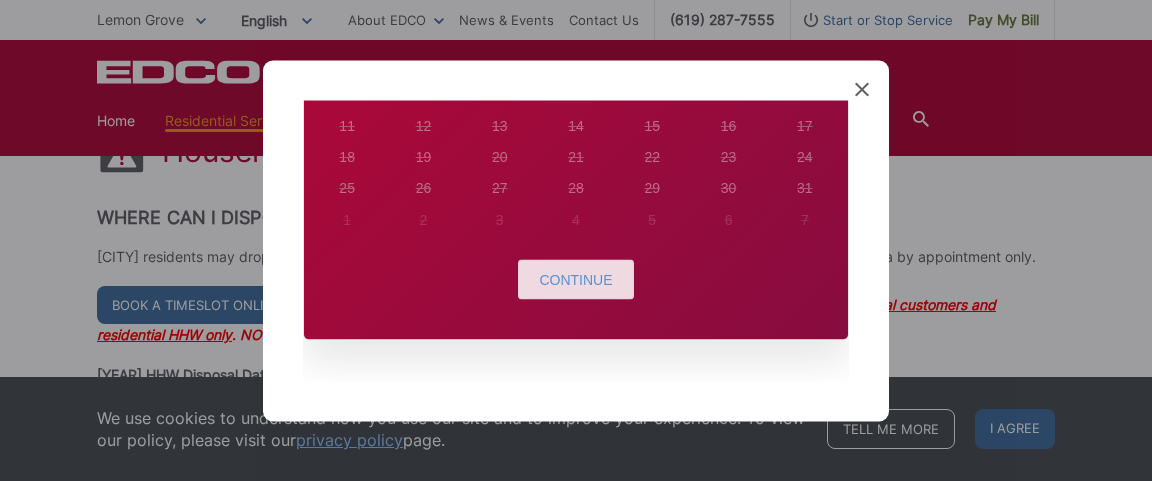 click on "Continue" at bounding box center (575, 279) 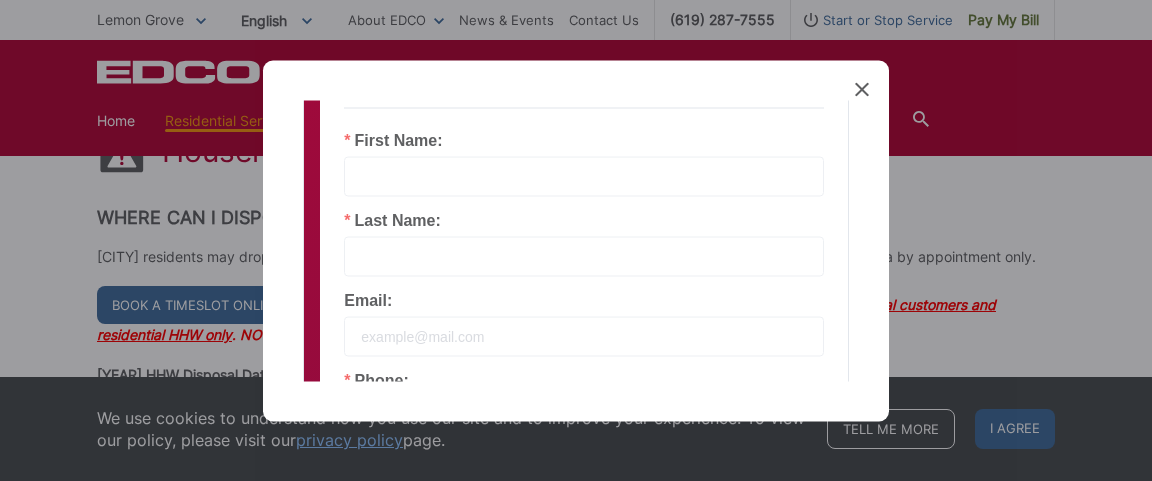 click 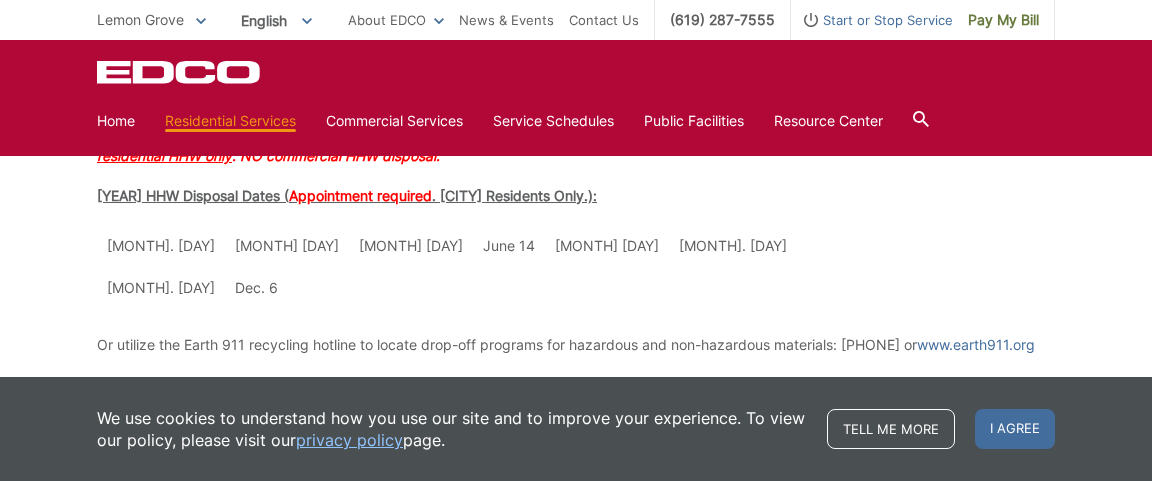 scroll, scrollTop: 540, scrollLeft: 0, axis: vertical 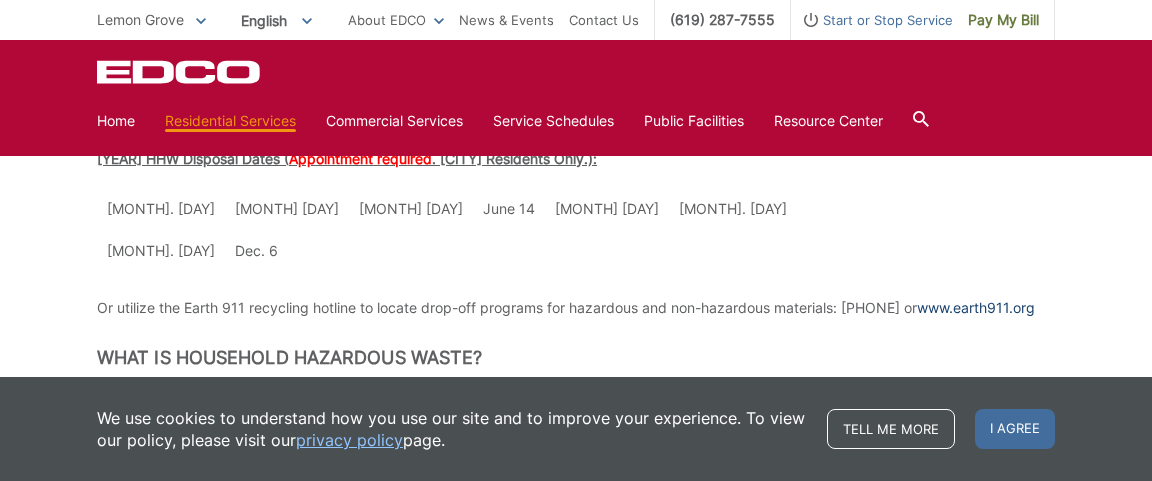 click on "www.earth911.org" at bounding box center [976, 308] 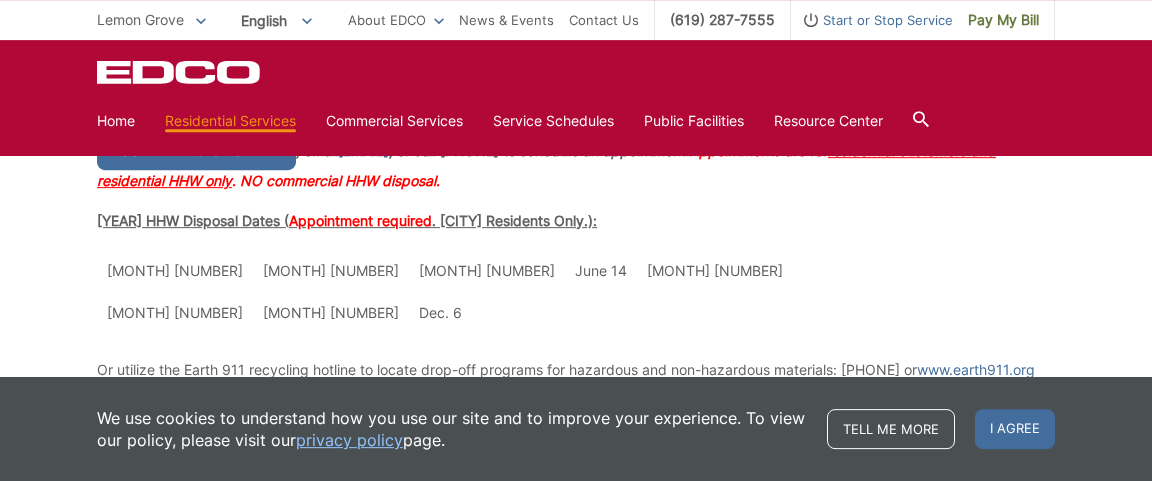 scroll, scrollTop: 457, scrollLeft: 0, axis: vertical 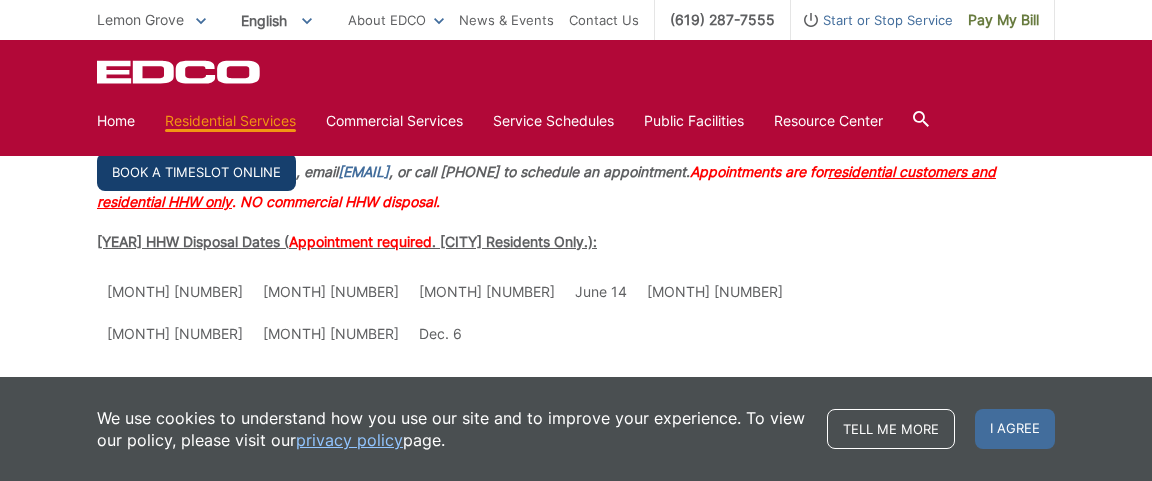 click on "Book a timeslot online" at bounding box center [196, 172] 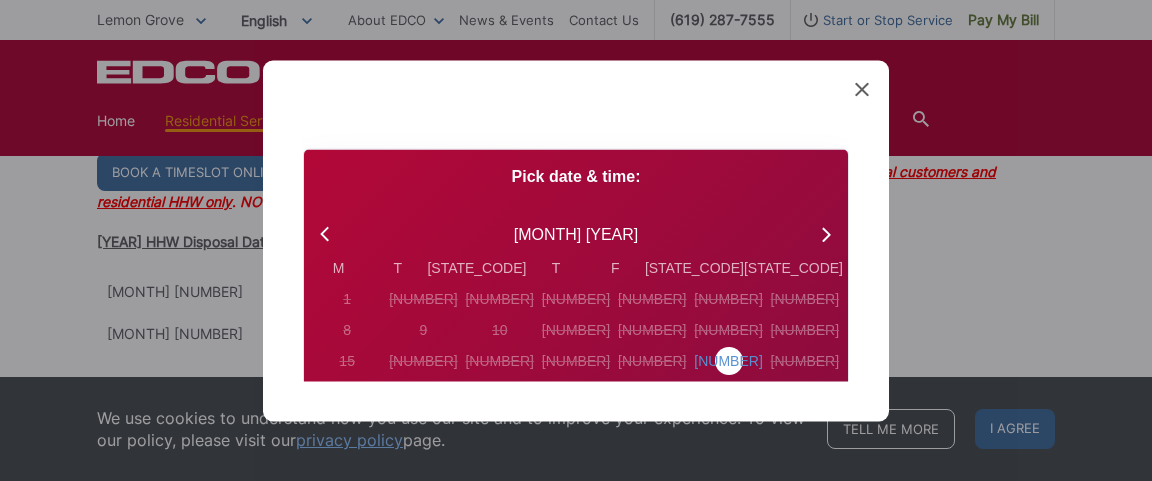 click on "[NUMBER]" at bounding box center (347, 298) 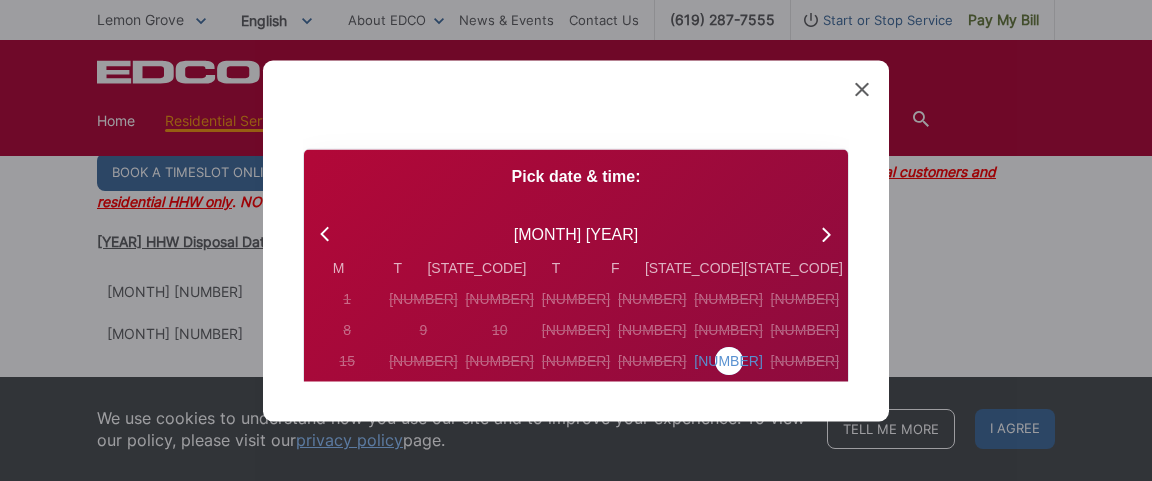 radio on "true" 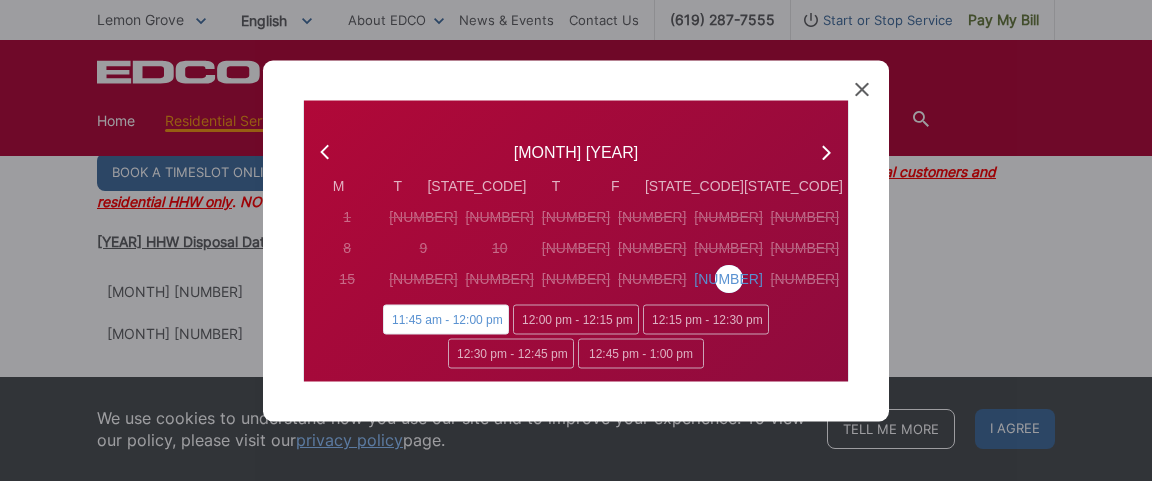 scroll, scrollTop: 117, scrollLeft: 0, axis: vertical 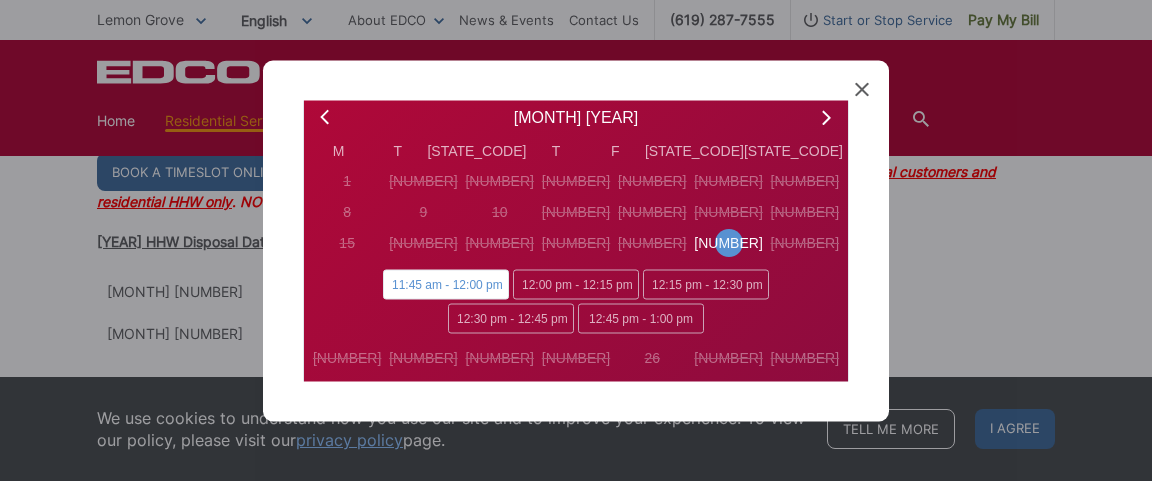 click on "11:45 am - 12:00 pm" at bounding box center [446, 285] 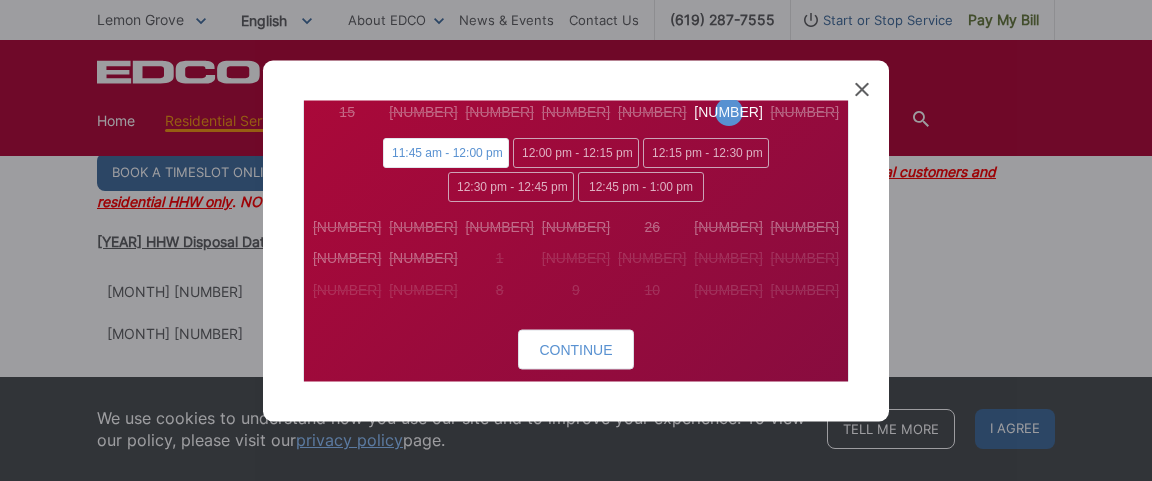 scroll, scrollTop: 324, scrollLeft: 0, axis: vertical 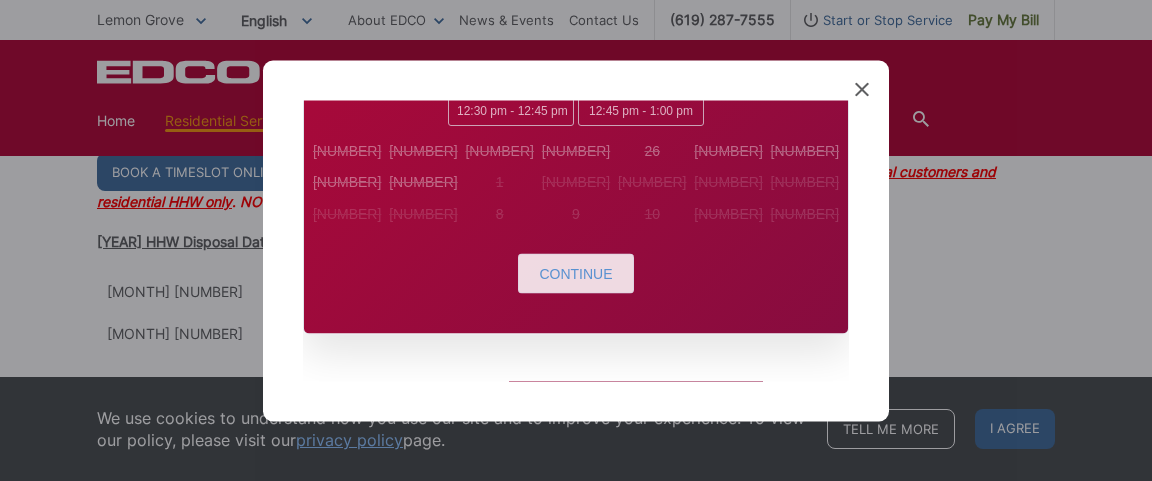 click on "Continue" at bounding box center (575, 273) 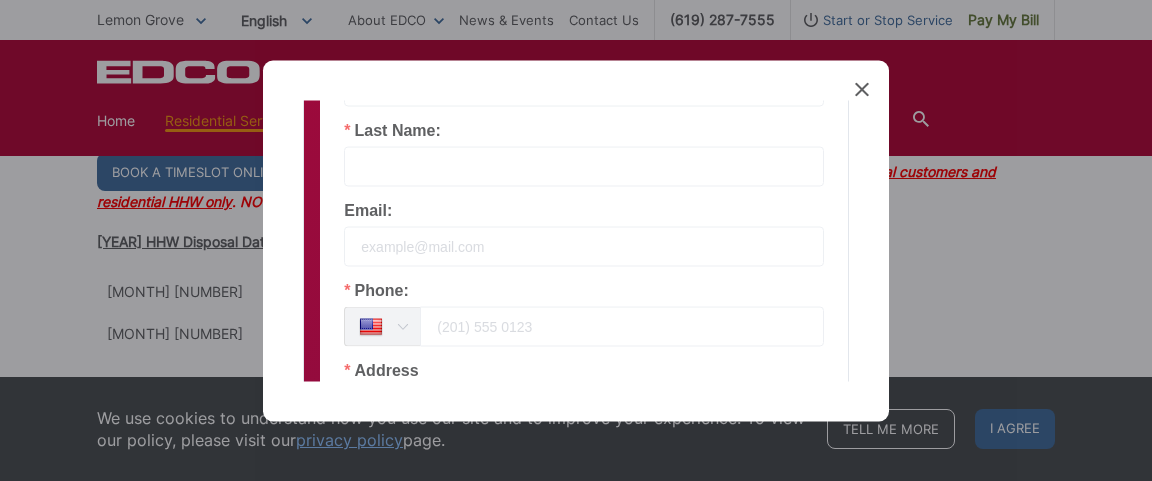 click at bounding box center (584, 166) 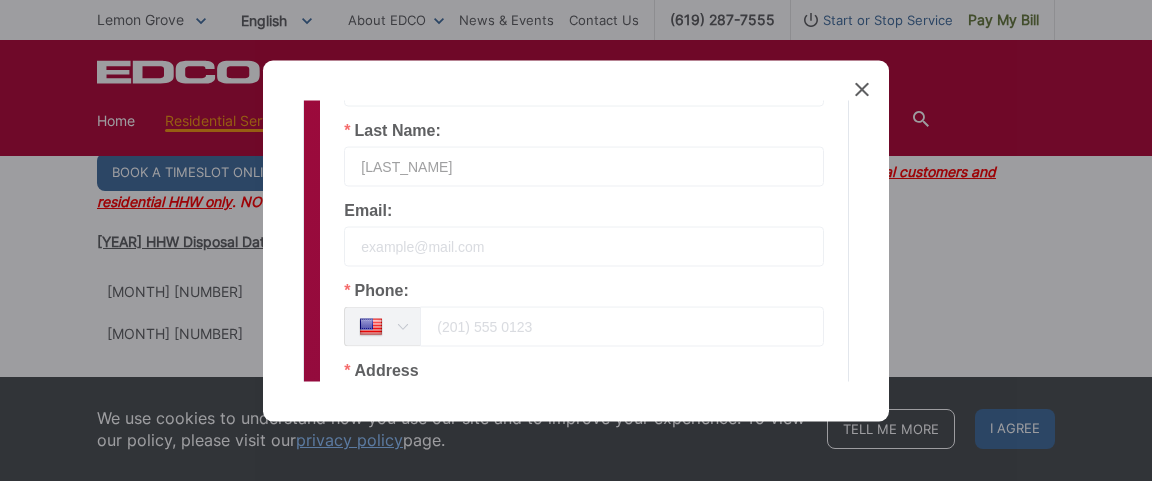 type on "[LAST_NAME]" 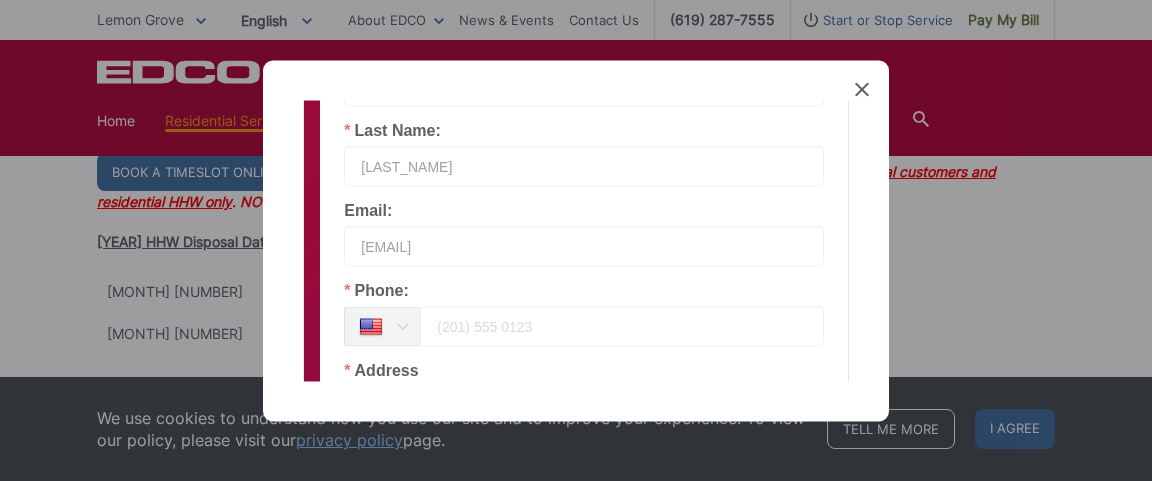 type on "[EMAIL]" 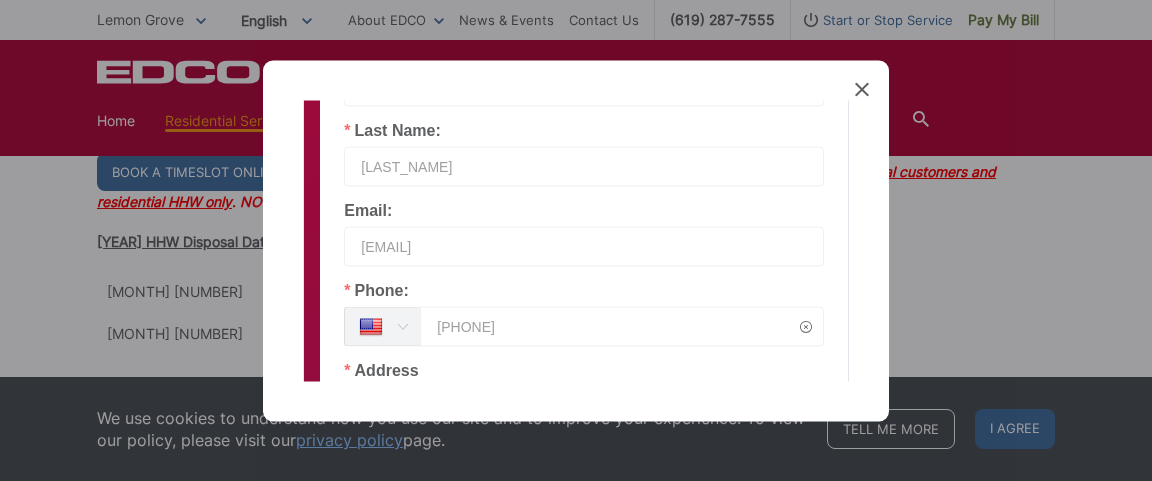 type on "[PHONE]" 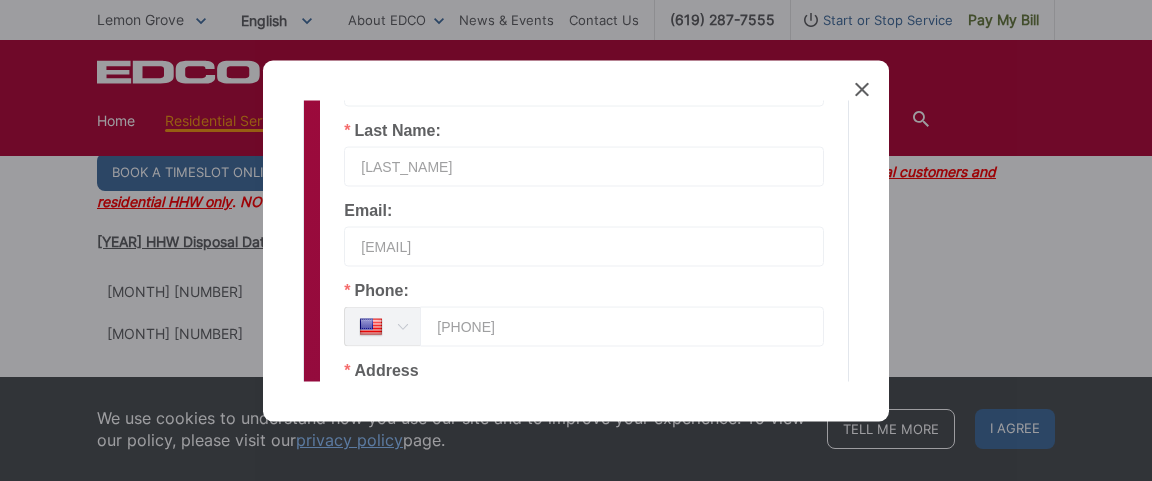click on "Created with Sketch.
Book Appointment
Bringing anyone with you?
Number of Additional People: 1 1 Person 2 People 3 People 4 People 5 People 6 People 7 People 8 People     Add extra
Continue
Pick date & time:
[MONTH] [YEAR]
M
T
W
T
F
S
S
1
2
3
4
5
6
7
8
9
10" at bounding box center [576, 240] 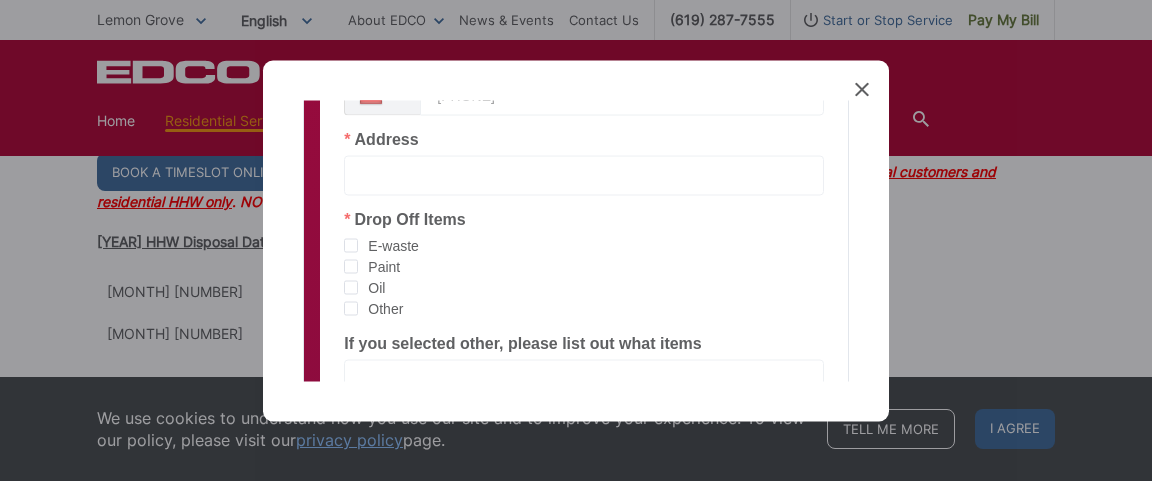 scroll, scrollTop: 536, scrollLeft: 0, axis: vertical 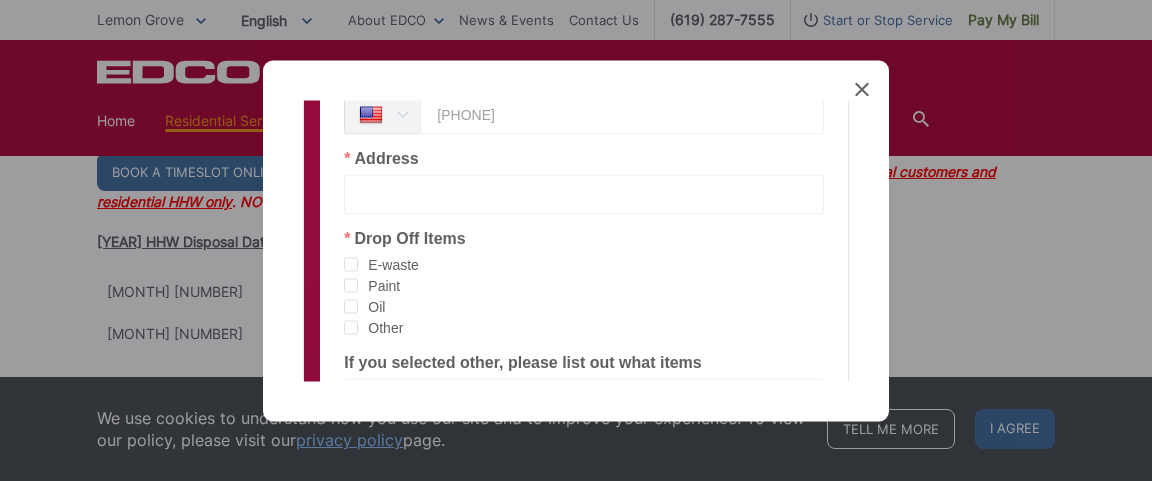 click at bounding box center (584, 194) 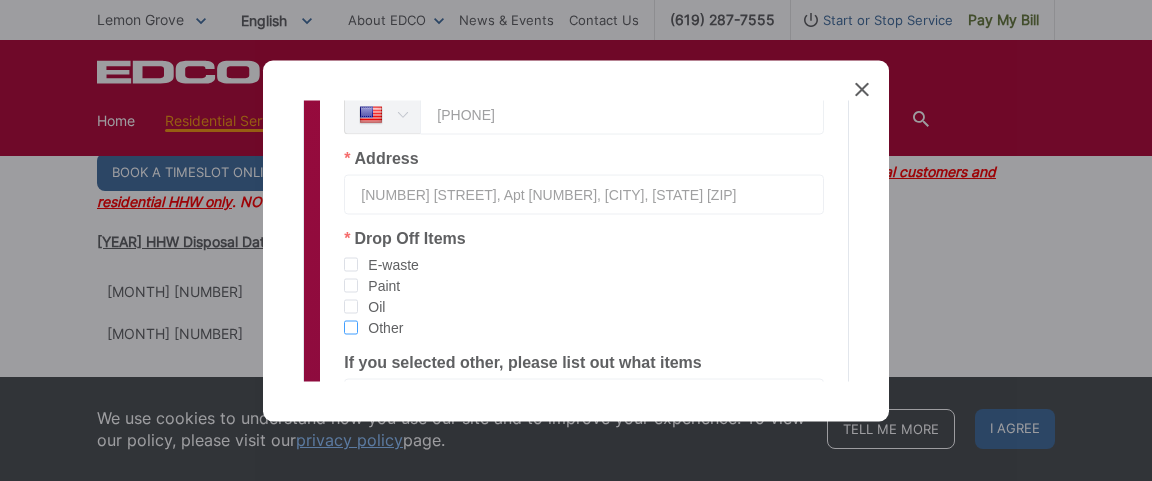 type on "[NUMBER] [STREET], Apt [NUMBER], [CITY], [STATE] [ZIP]" 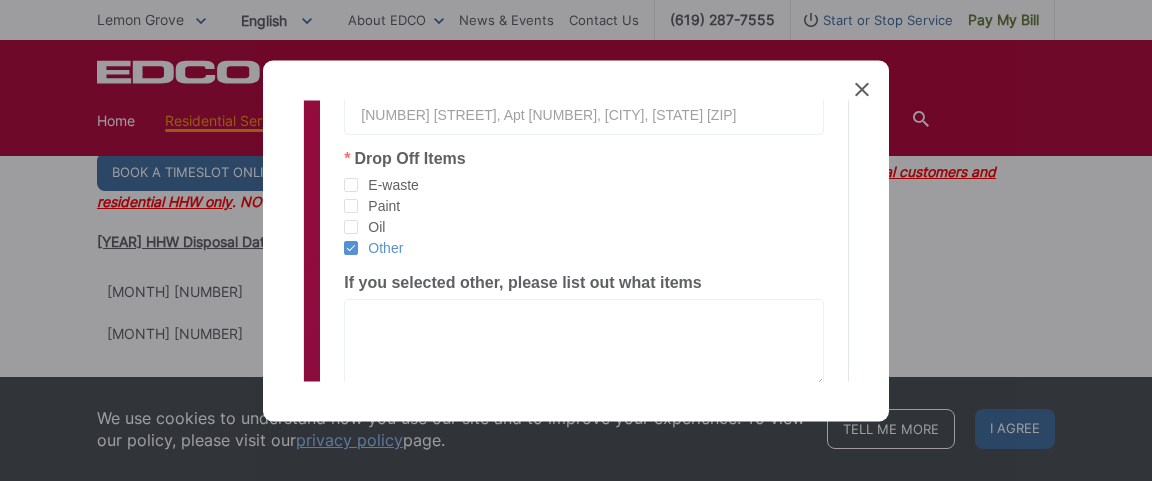 scroll, scrollTop: 653, scrollLeft: 0, axis: vertical 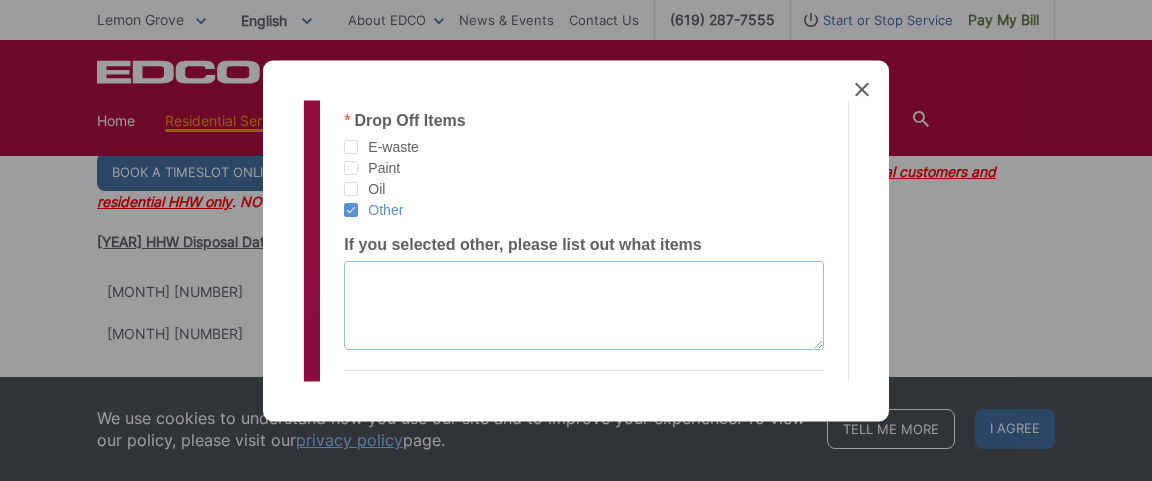 click at bounding box center [584, 305] 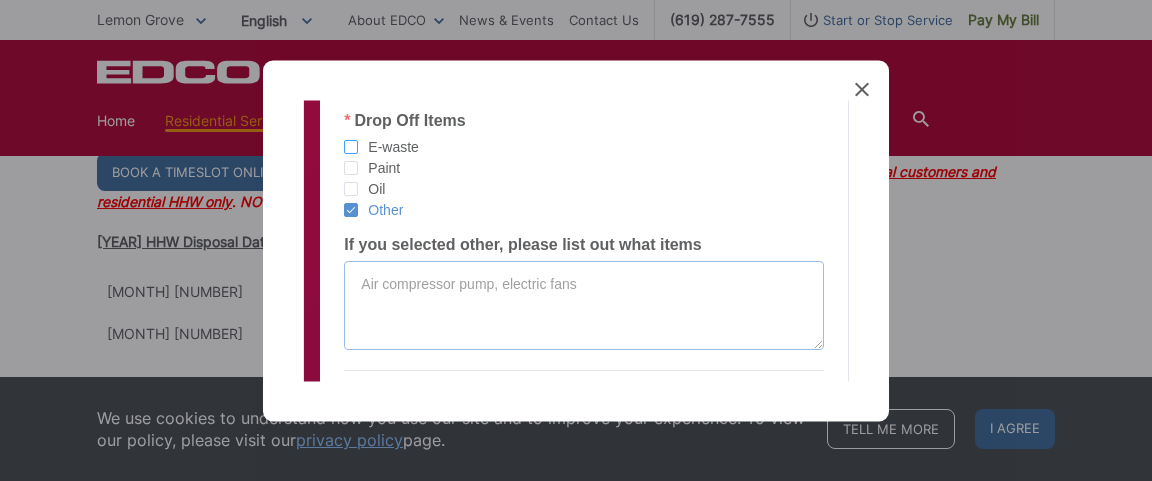type on "Air compressor pump, electric fans" 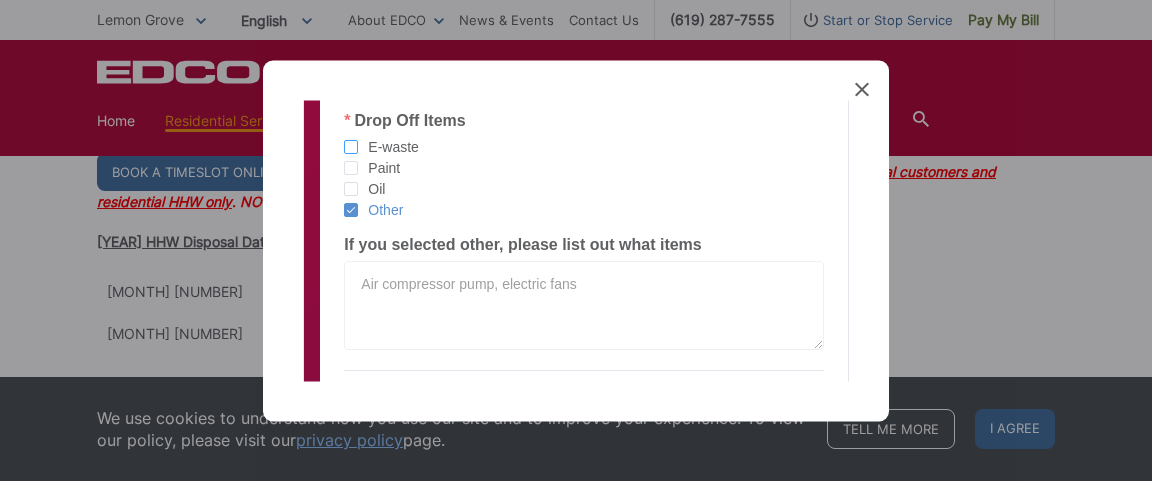 click at bounding box center [351, 147] 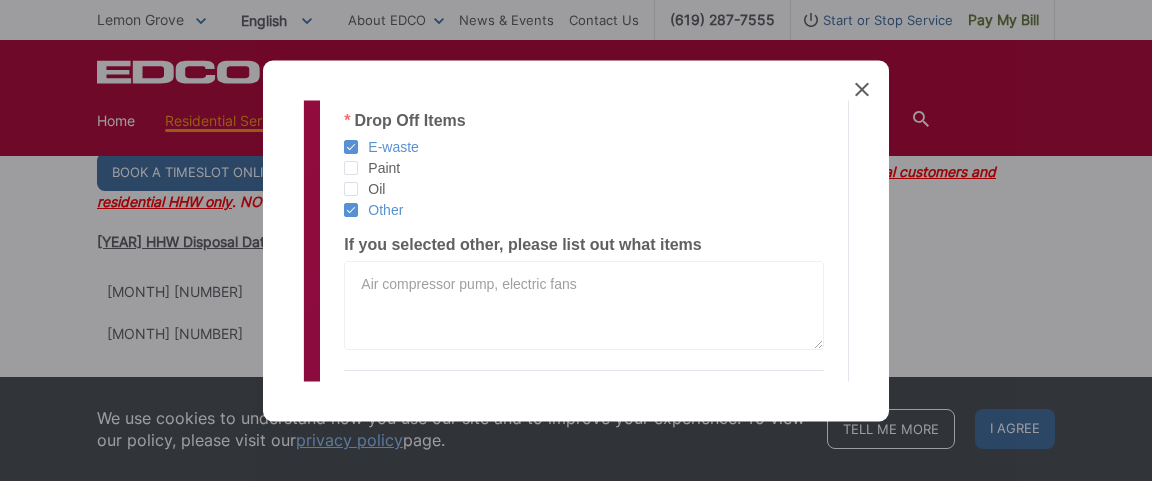 click 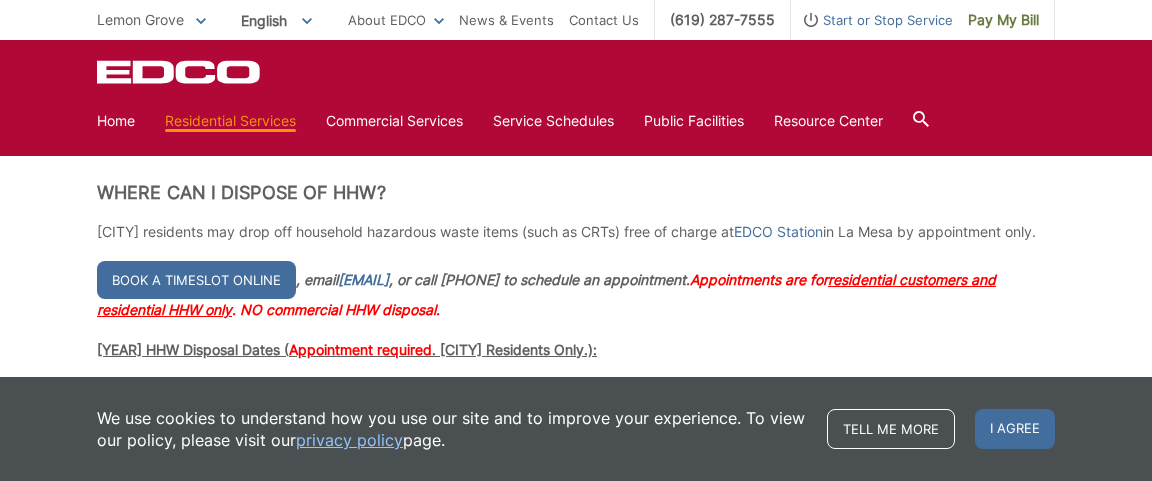 scroll, scrollTop: 457, scrollLeft: 0, axis: vertical 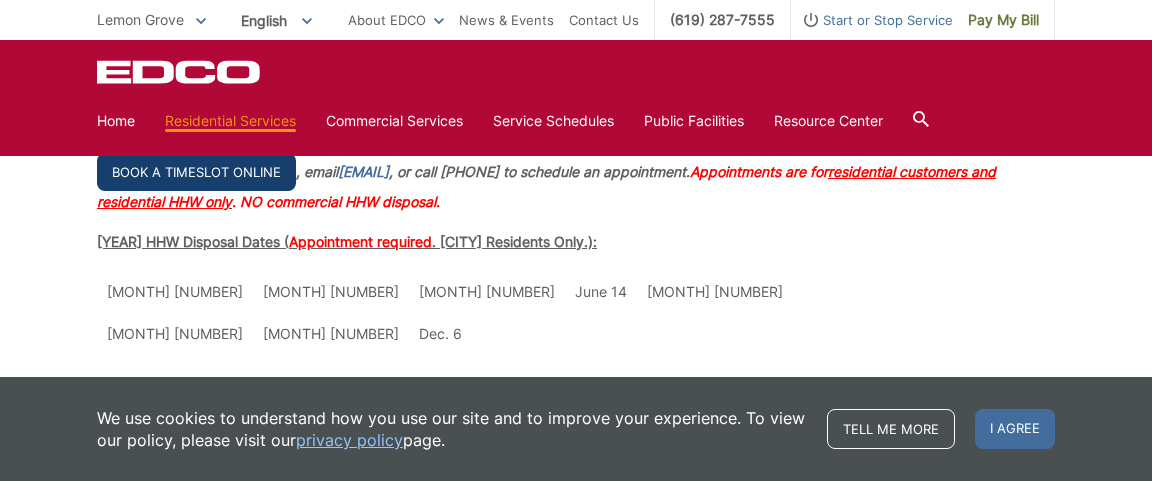 click on "Book a timeslot online" at bounding box center [196, 172] 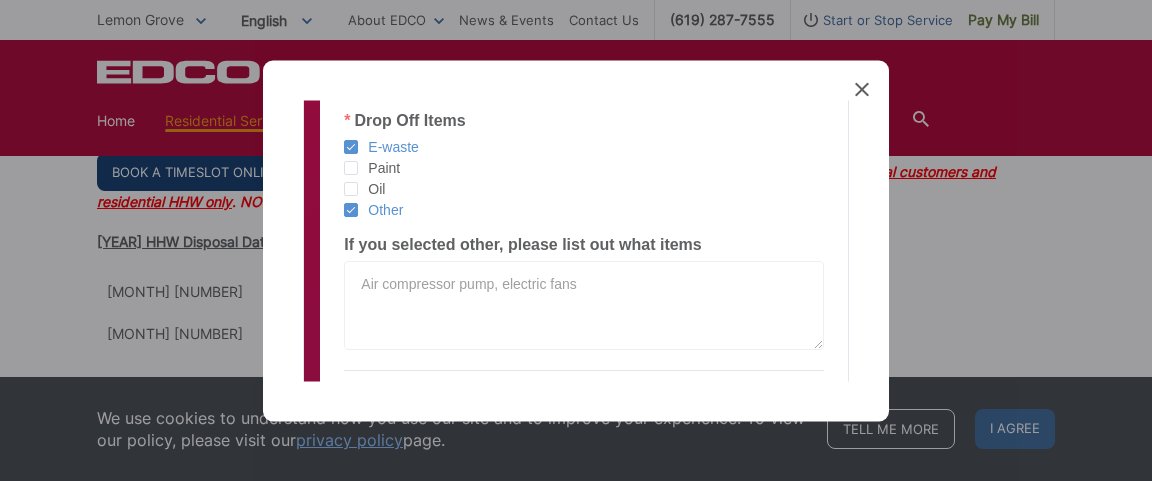 scroll, scrollTop: 653, scrollLeft: 0, axis: vertical 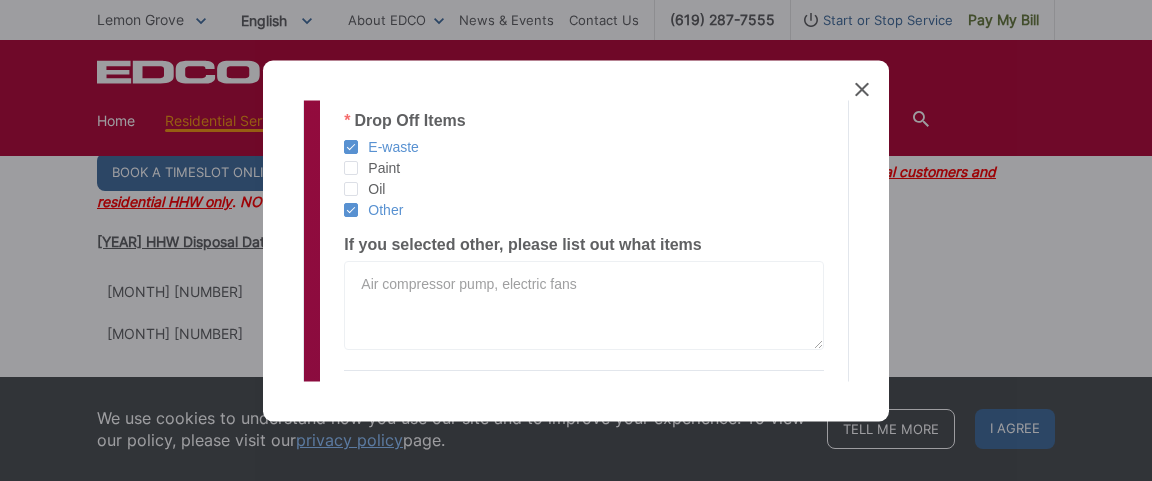 click on "Other" at bounding box center [380, 210] 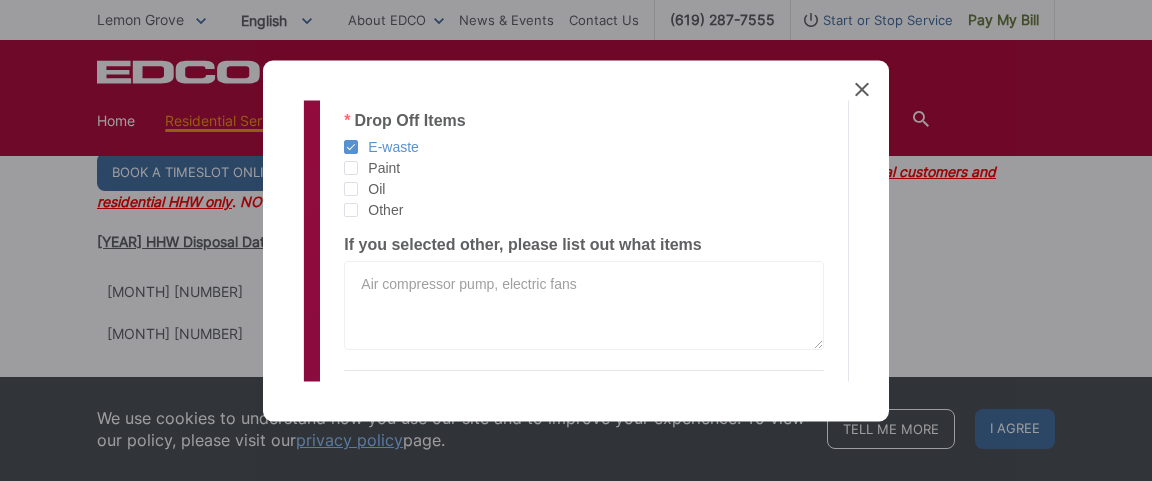 click on "E-waste" at bounding box center [388, 147] 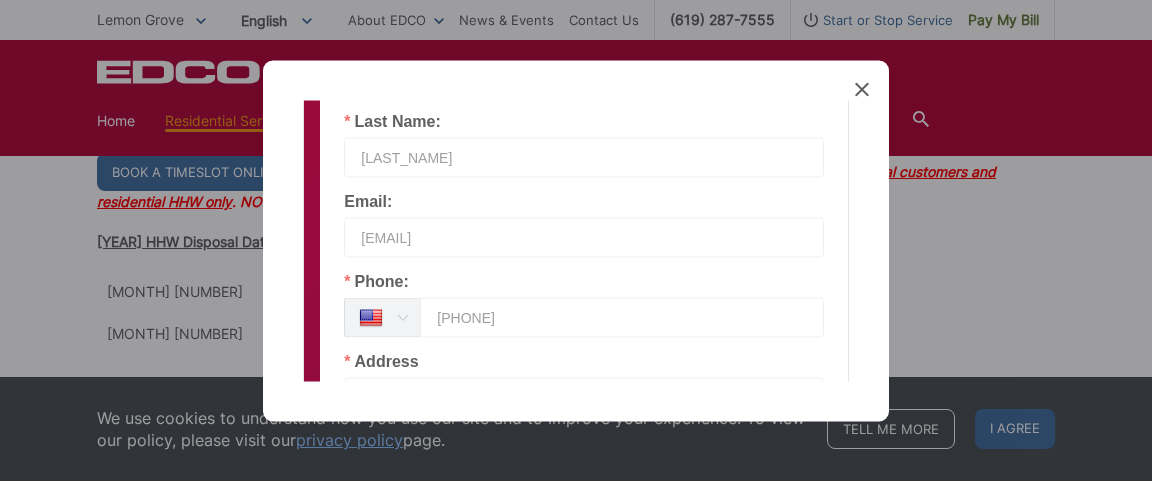 scroll, scrollTop: 329, scrollLeft: 0, axis: vertical 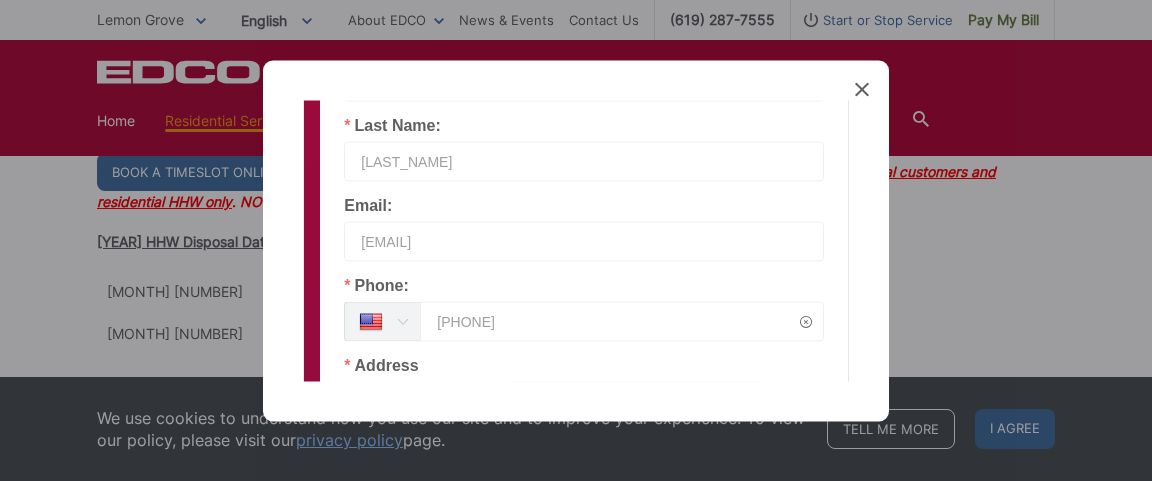 drag, startPoint x: 542, startPoint y: 315, endPoint x: 384, endPoint y: 326, distance: 158.38245 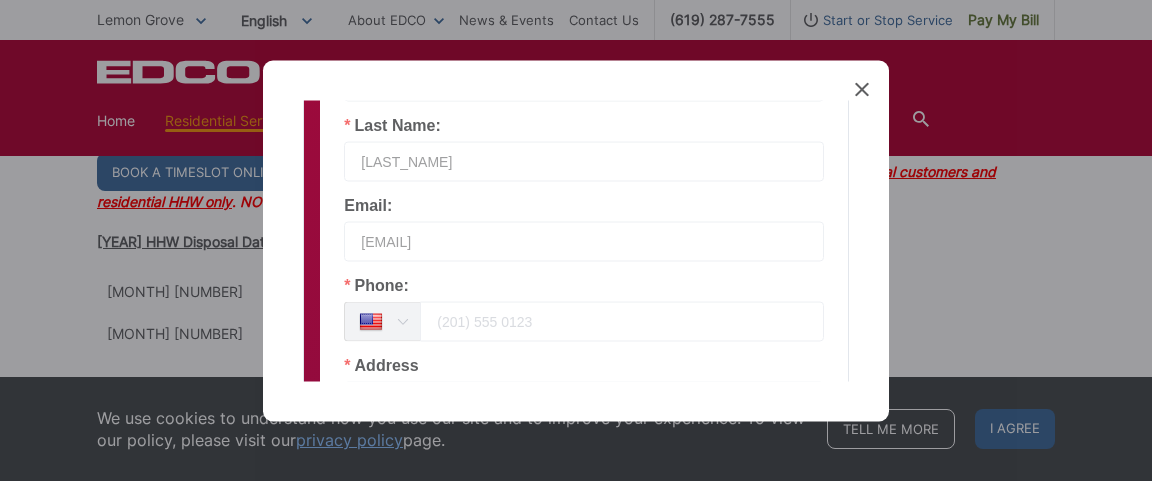 type 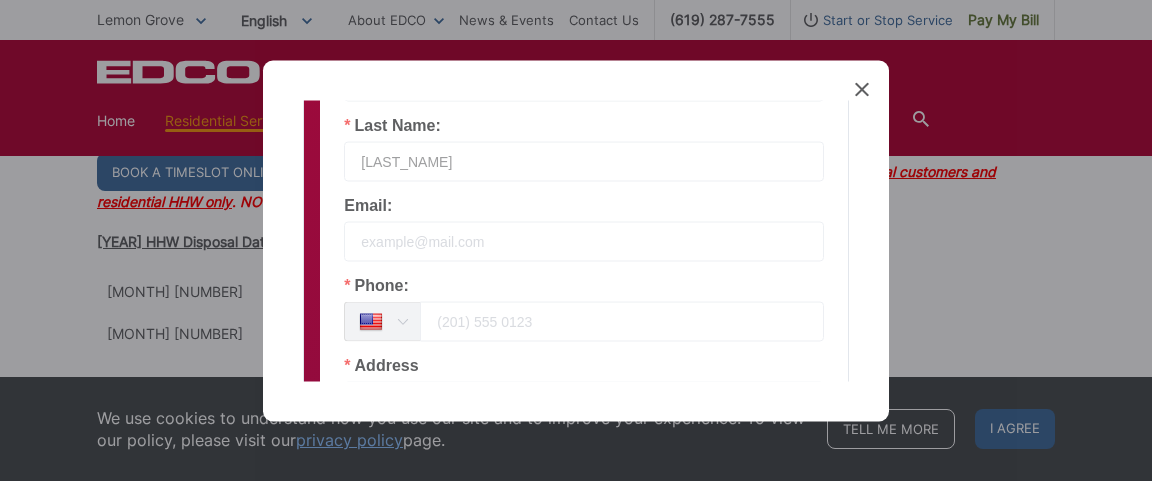 type 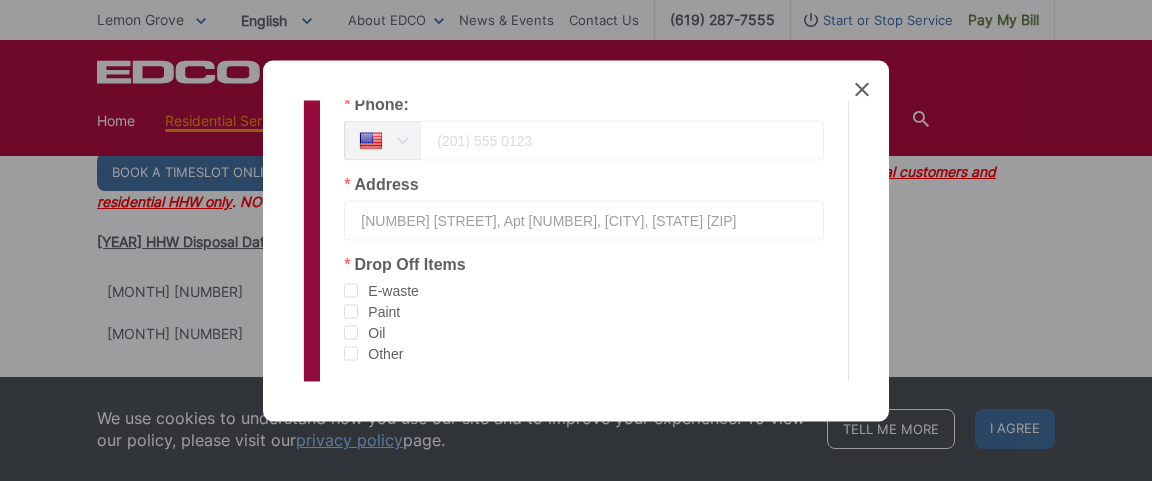 scroll, scrollTop: 446, scrollLeft: 0, axis: vertical 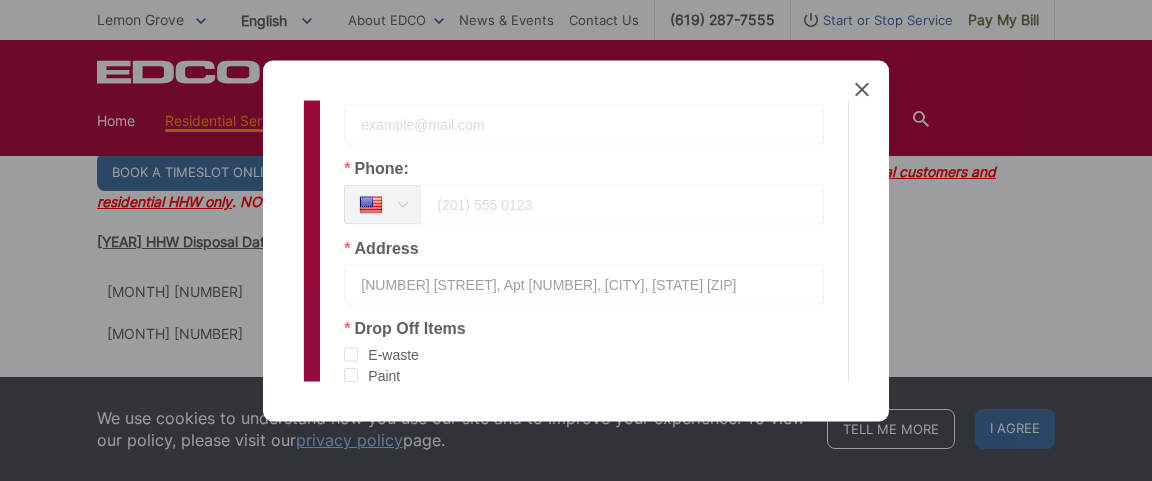 type 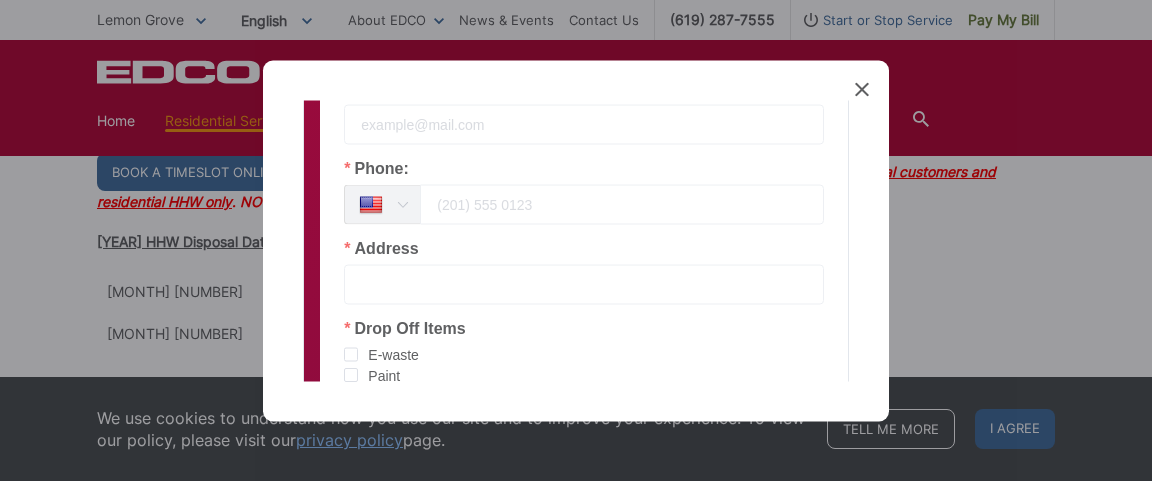 type 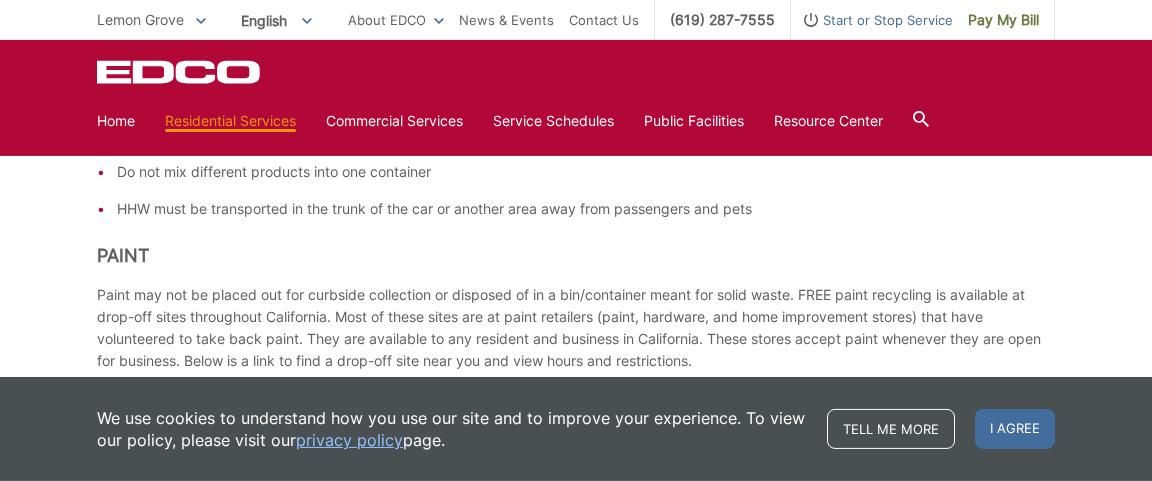 scroll, scrollTop: 1321, scrollLeft: 0, axis: vertical 